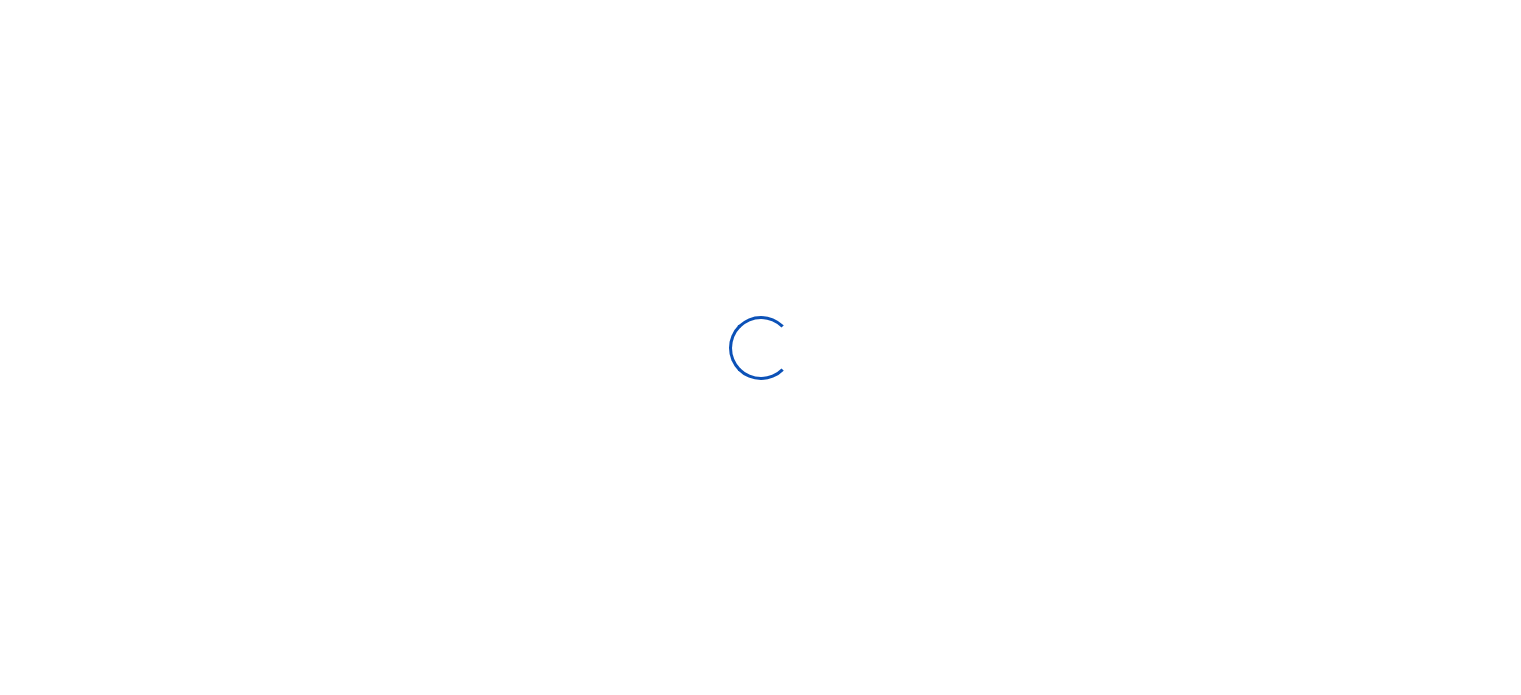 scroll, scrollTop: 0, scrollLeft: 0, axis: both 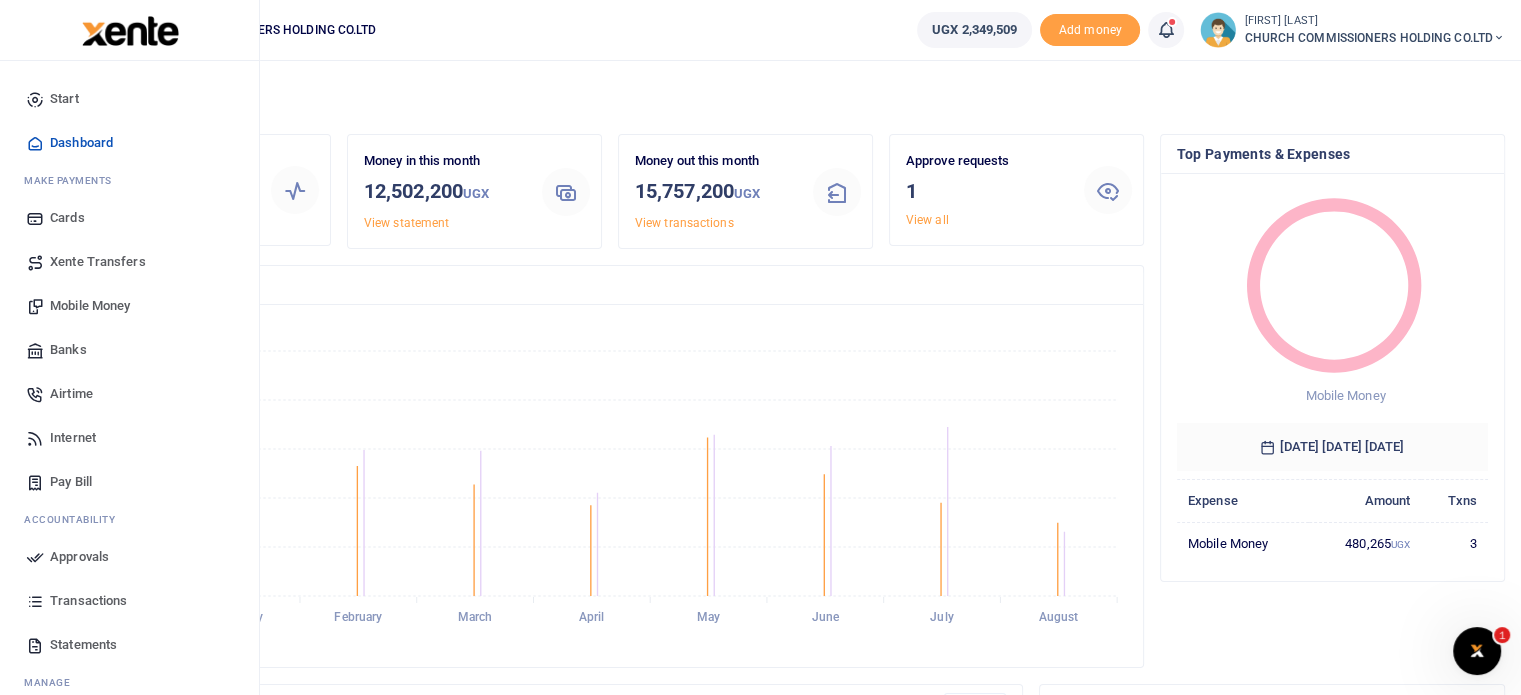 click on "Approvals" at bounding box center (79, 557) 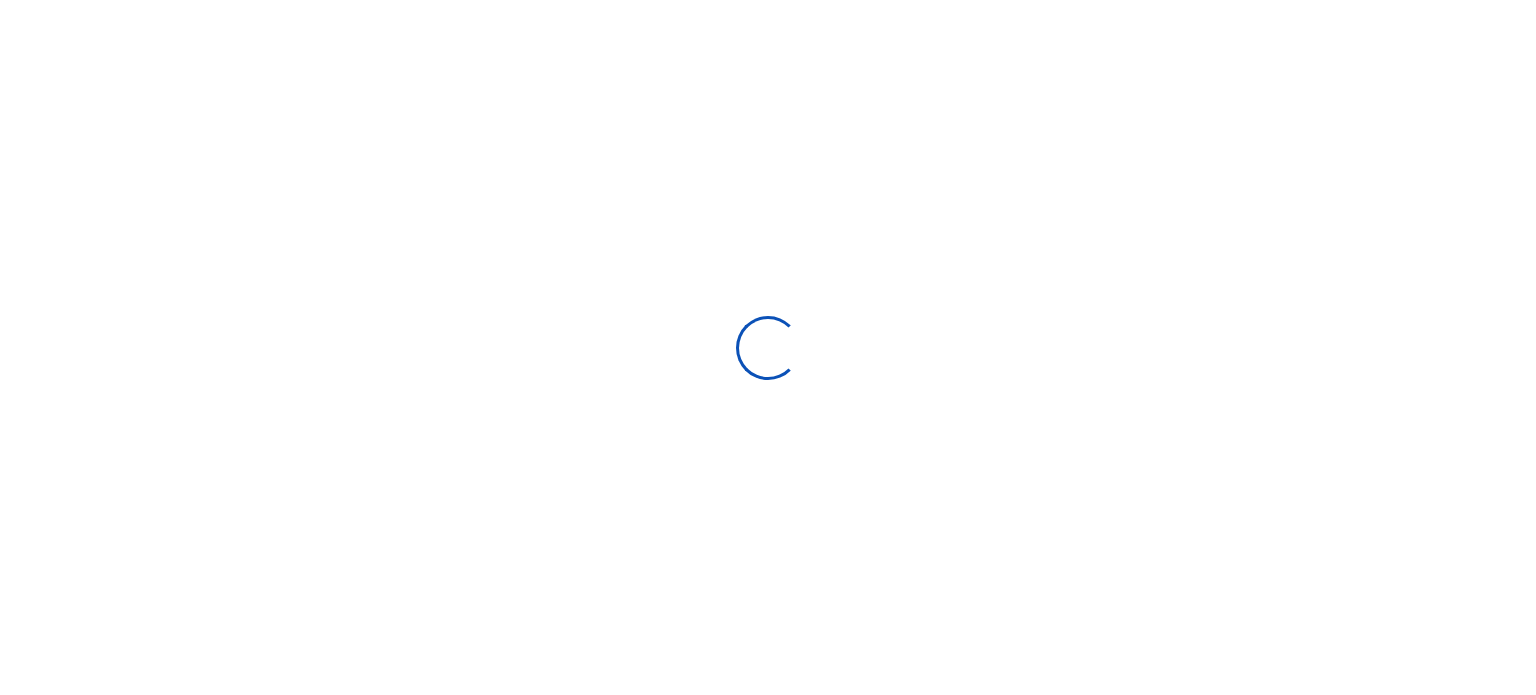 scroll, scrollTop: 0, scrollLeft: 0, axis: both 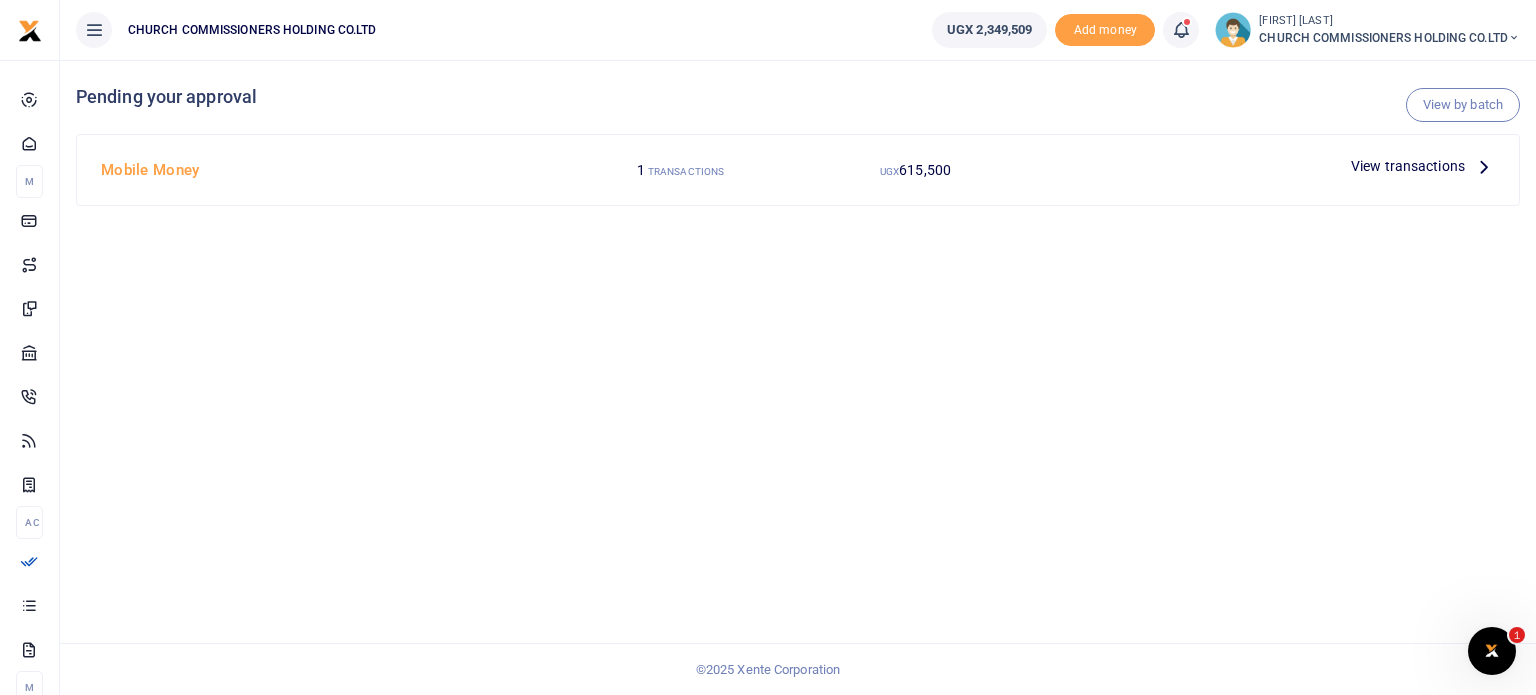 click on "View transactions" at bounding box center (1408, 166) 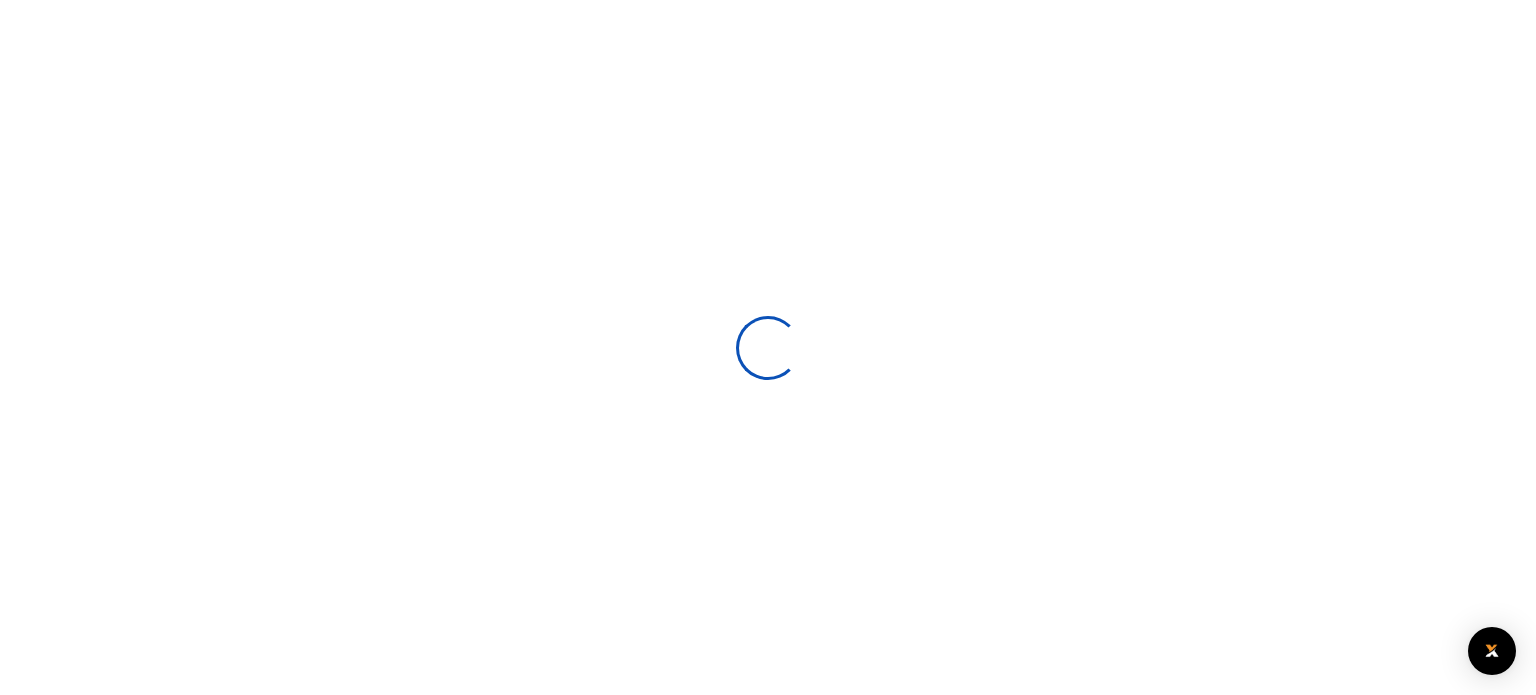 scroll, scrollTop: 0, scrollLeft: 0, axis: both 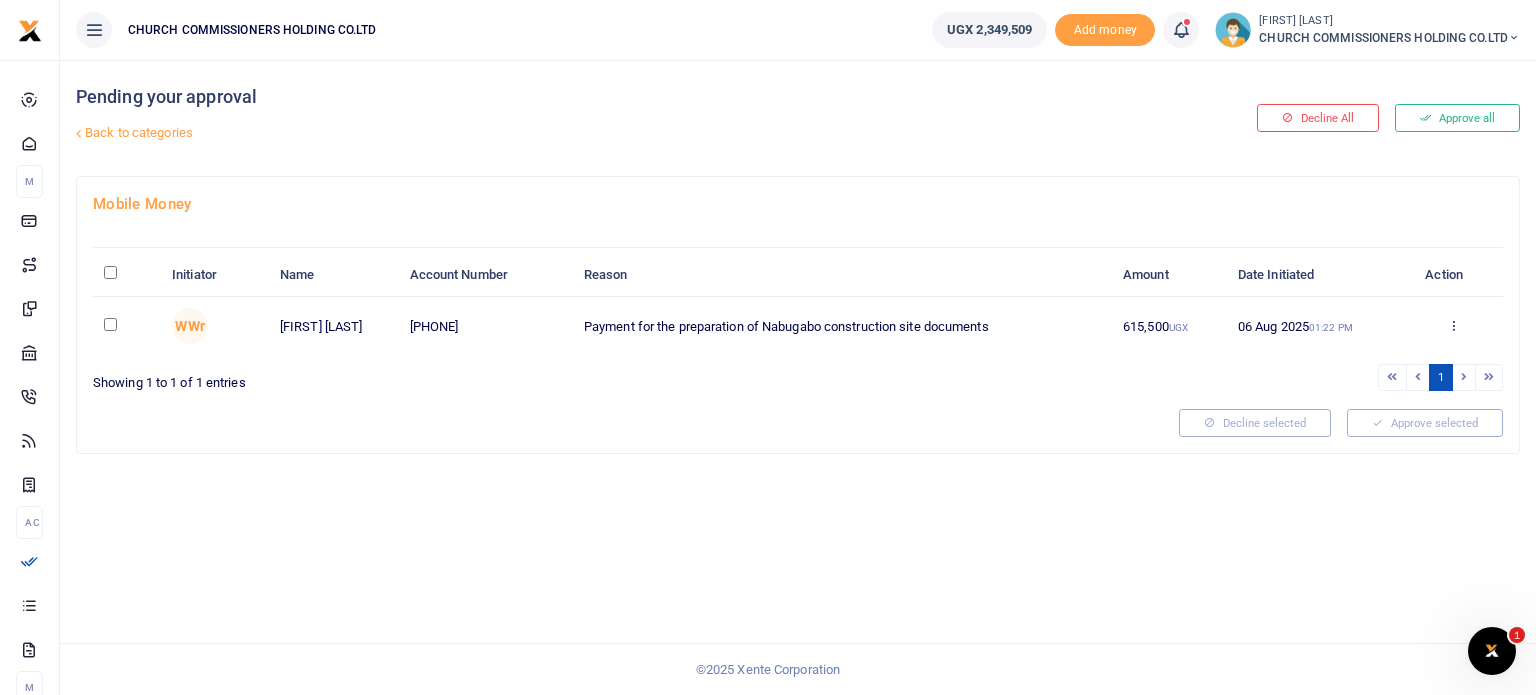 click at bounding box center (110, 272) 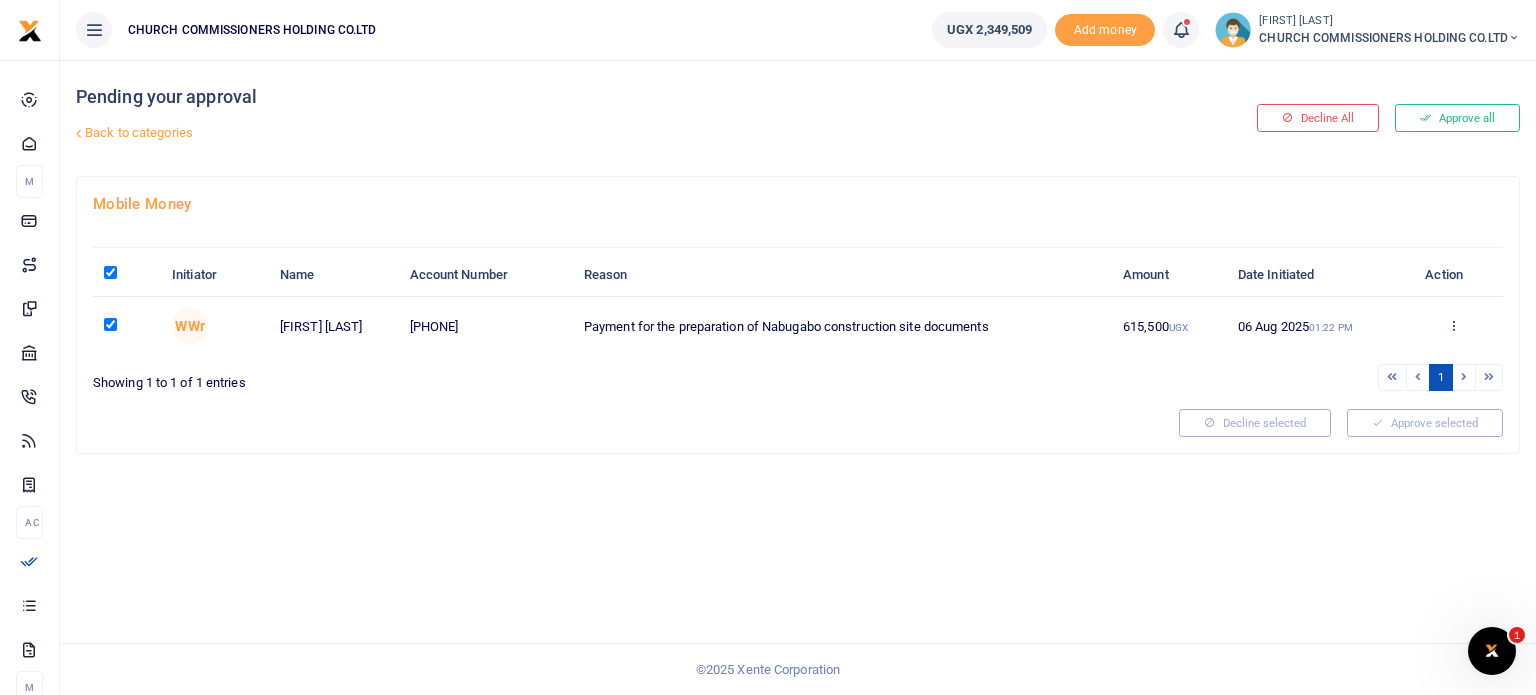 checkbox on "true" 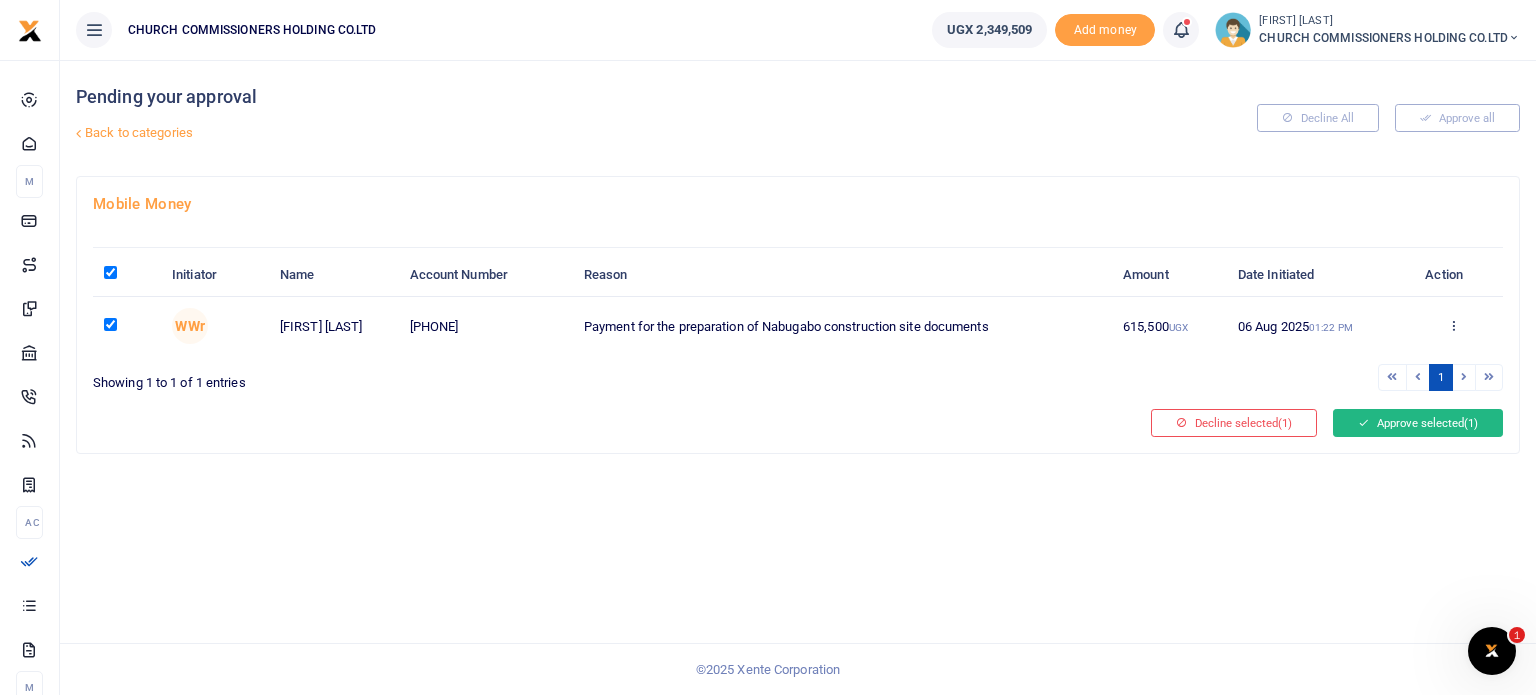 click on "Approve selected  (1)" at bounding box center (1418, 423) 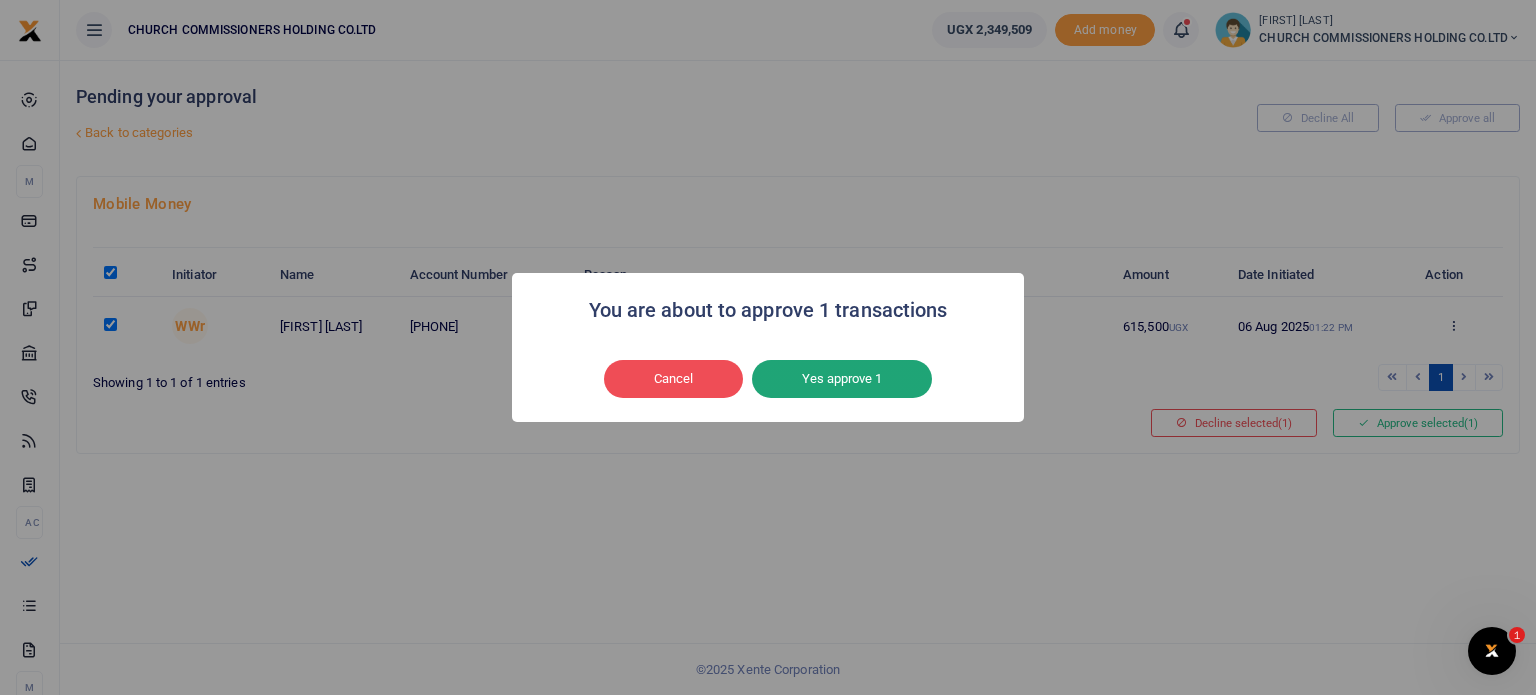click on "Yes approve 1" at bounding box center (842, 379) 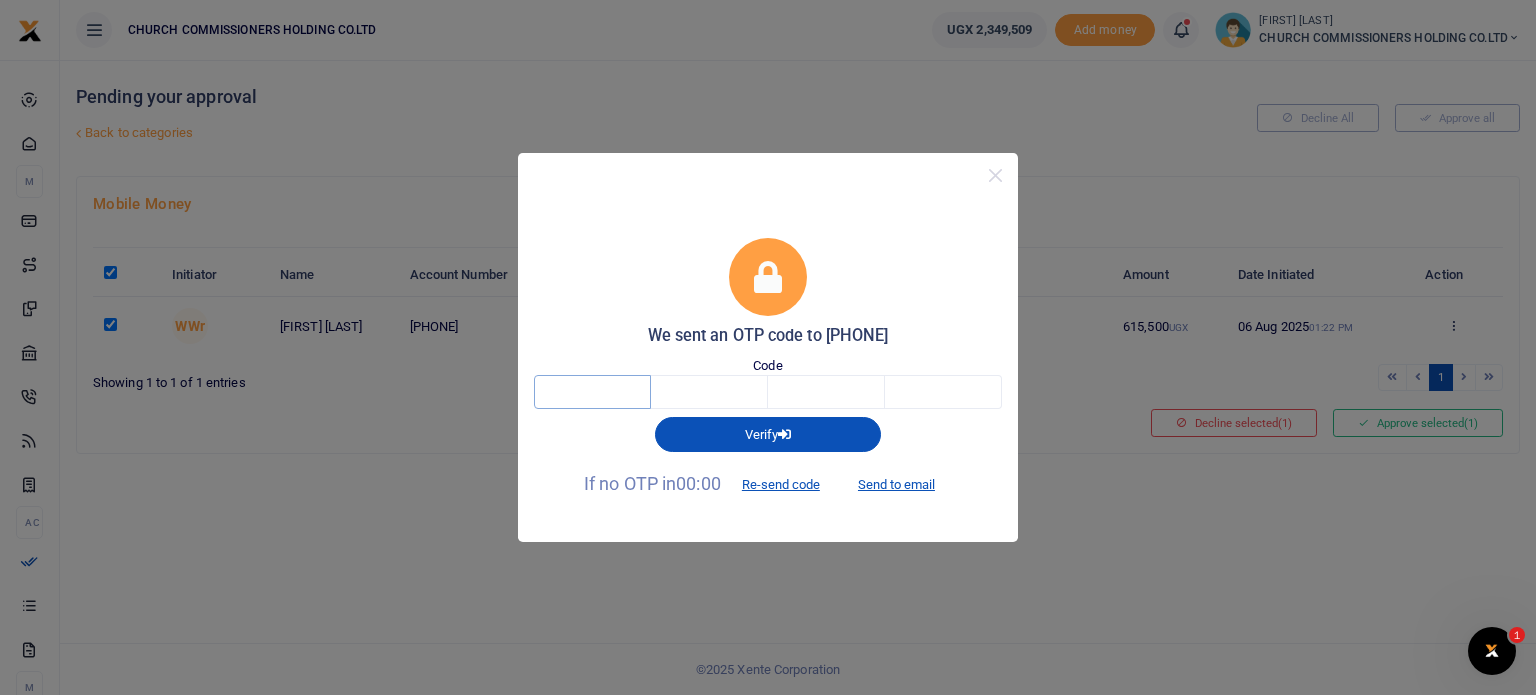click at bounding box center (592, 392) 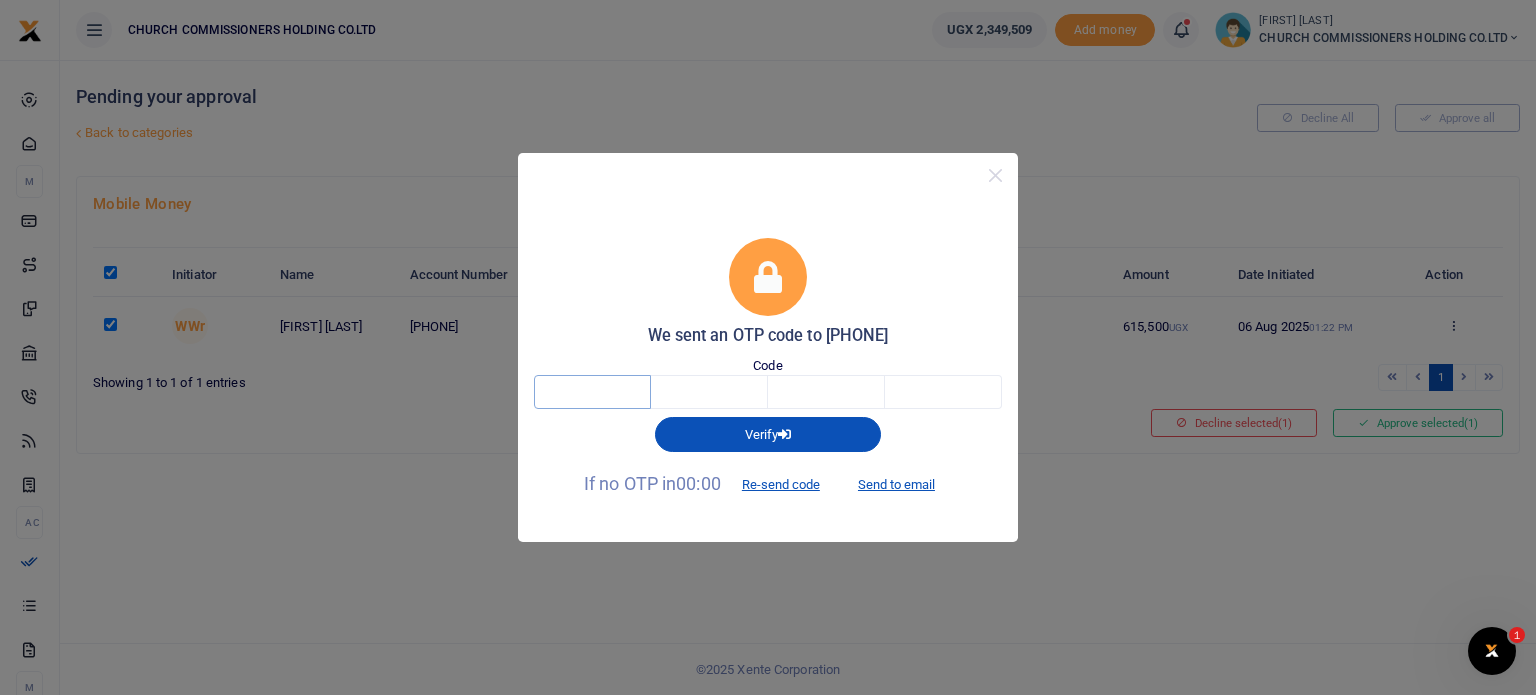 click at bounding box center [592, 392] 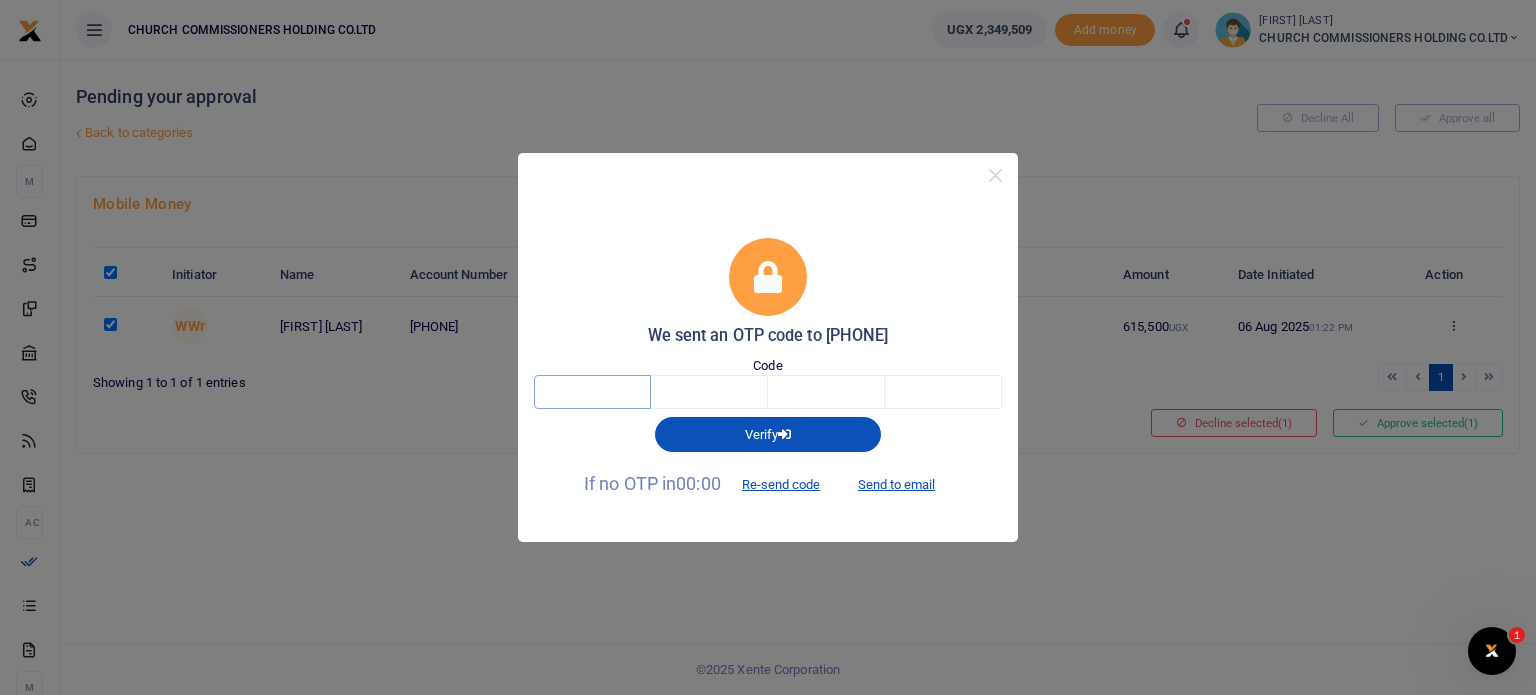 click at bounding box center (592, 392) 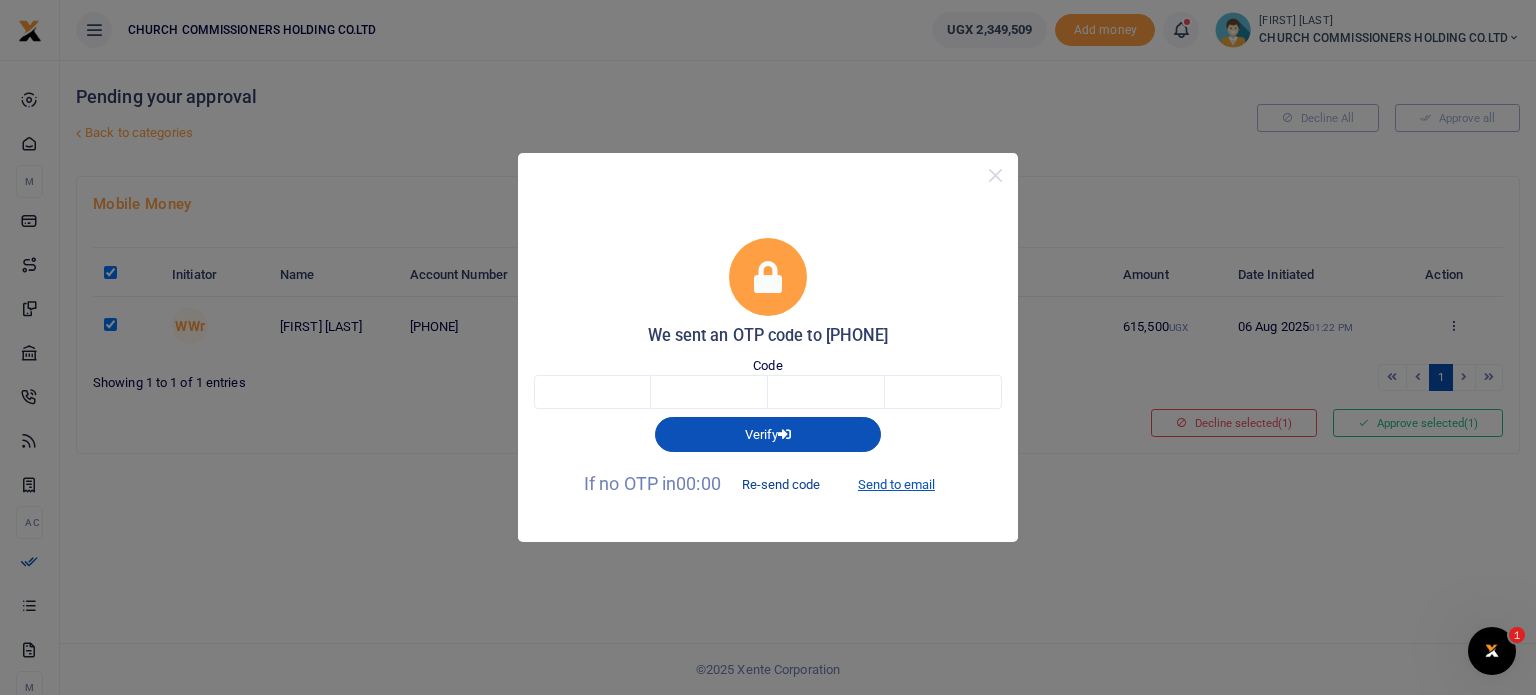 click on "Re-send code" at bounding box center [781, 485] 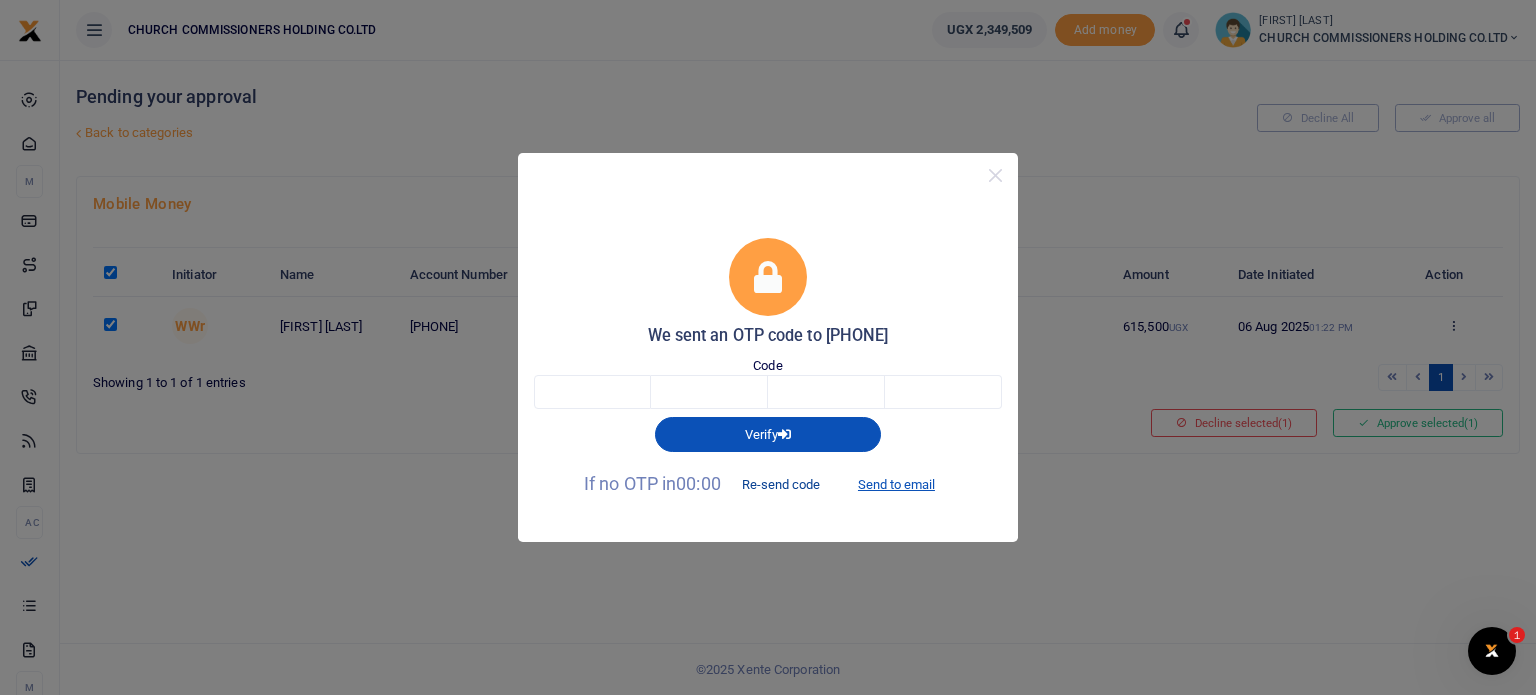 click on "Re-send code" at bounding box center (781, 485) 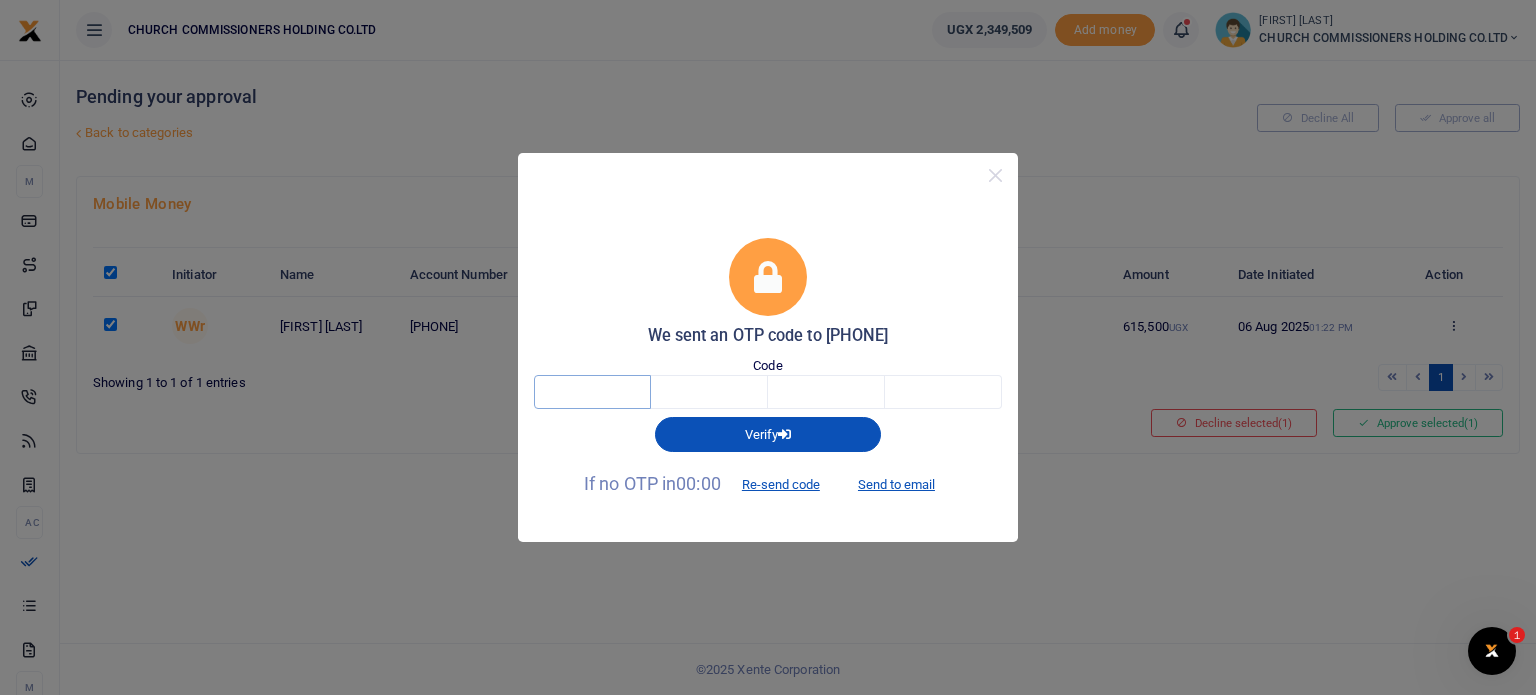 click at bounding box center [592, 392] 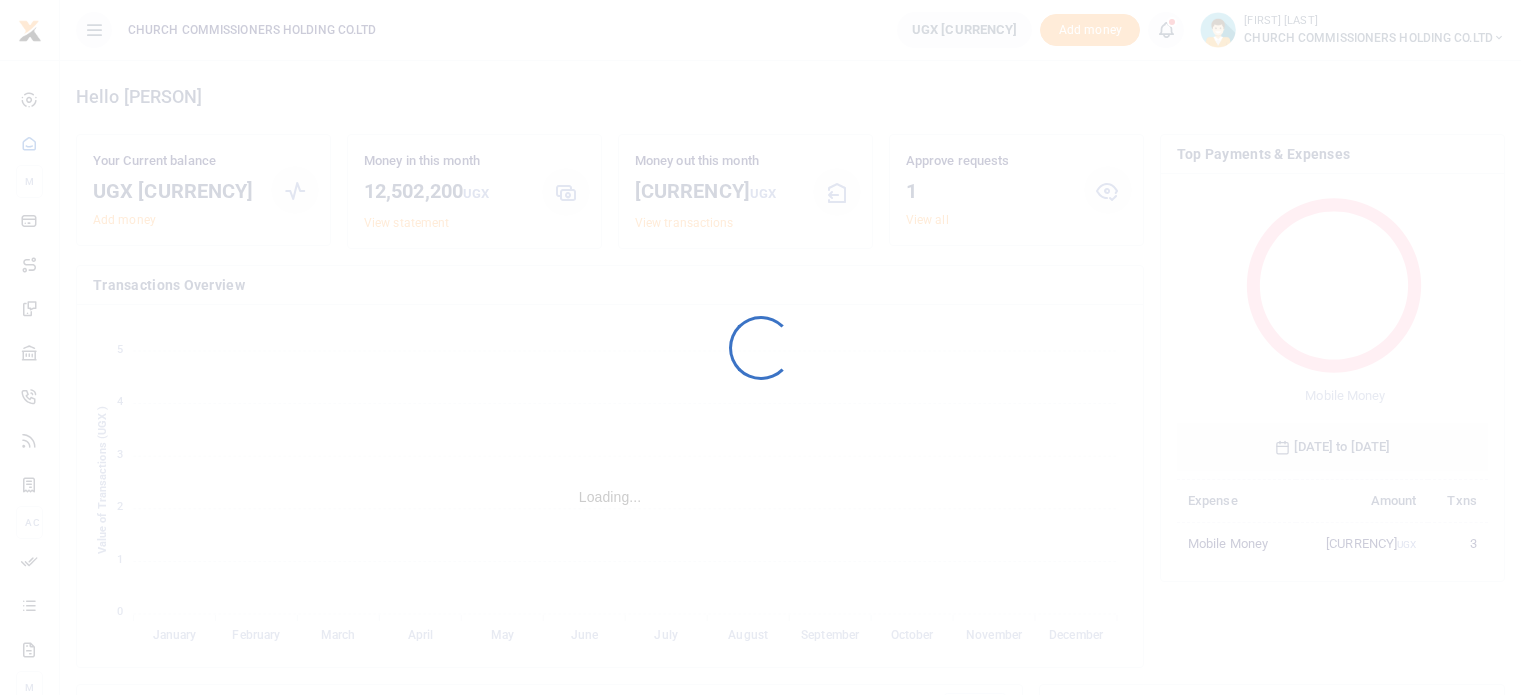 scroll, scrollTop: 0, scrollLeft: 0, axis: both 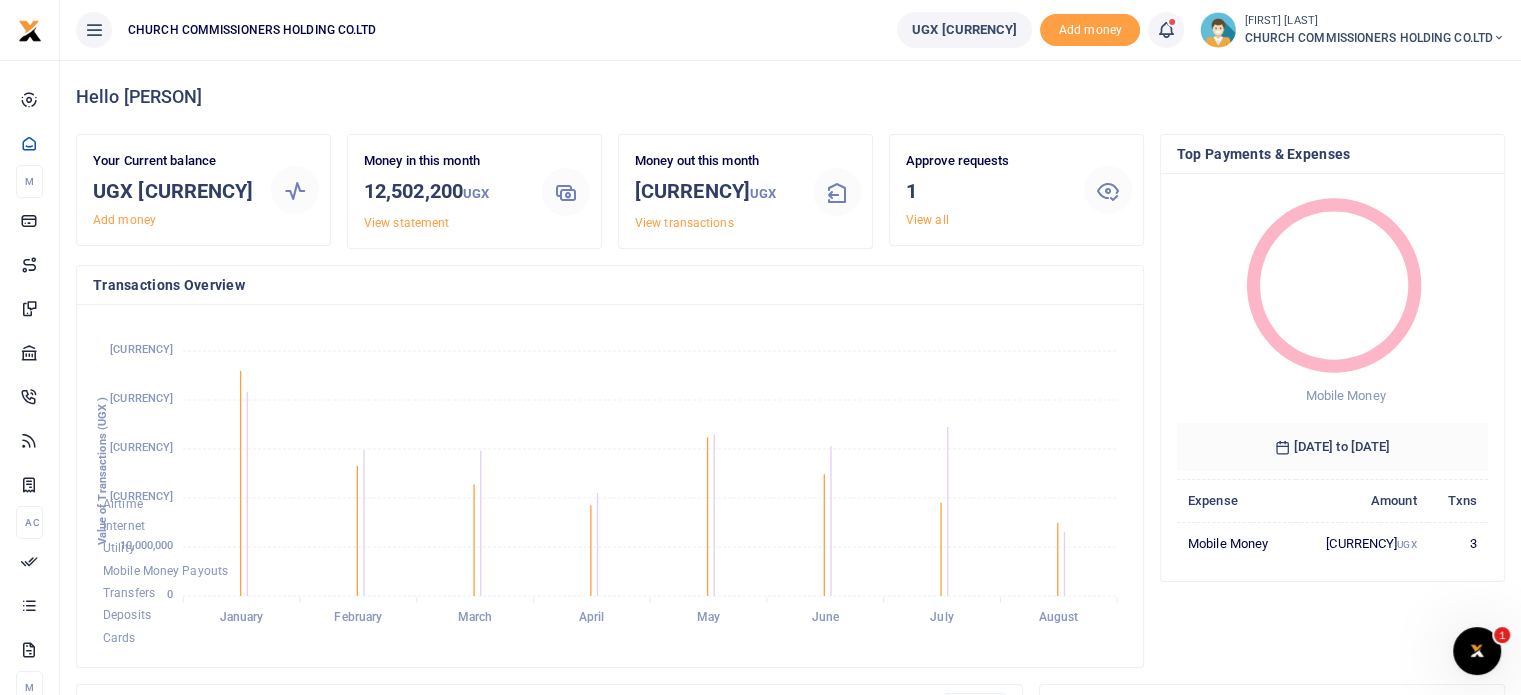 click on "Transactions Overview" at bounding box center [610, 285] 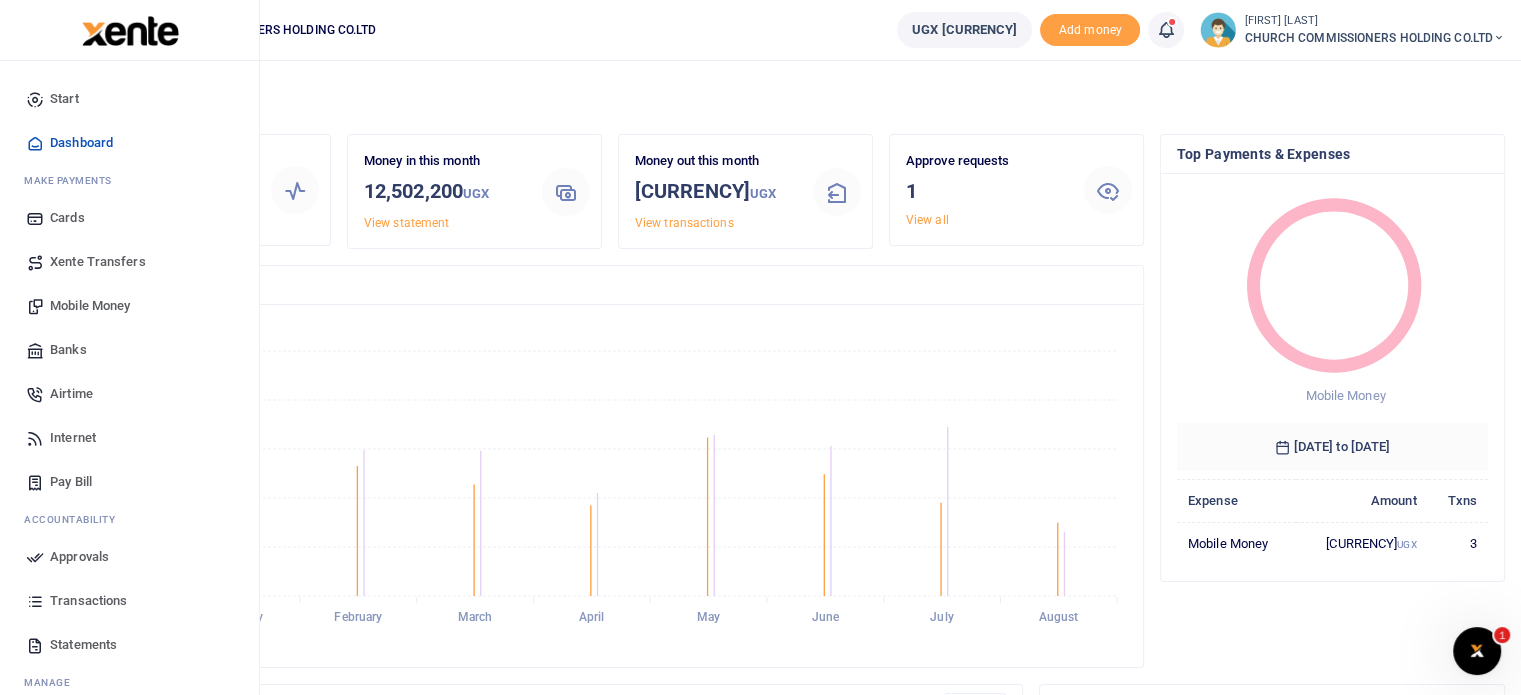 click on "Approvals" at bounding box center [79, 557] 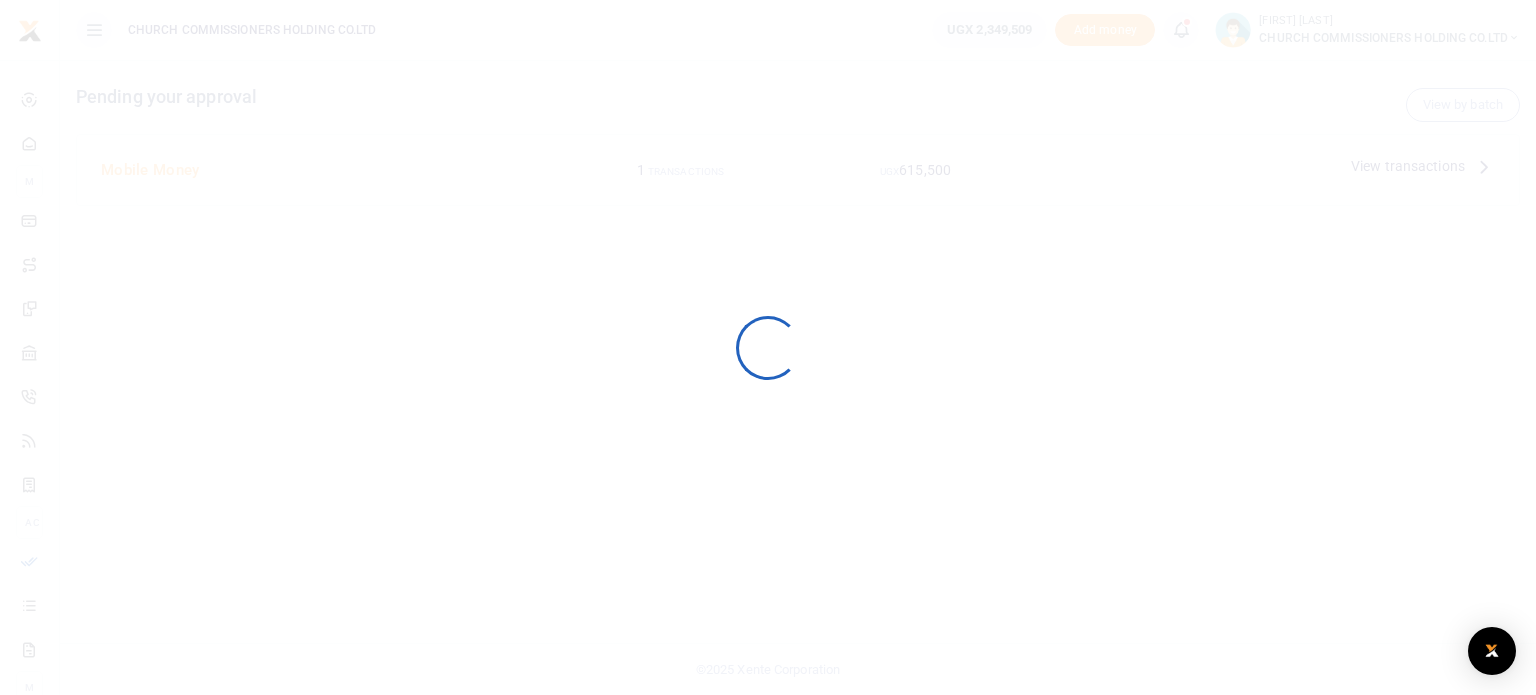 scroll, scrollTop: 0, scrollLeft: 0, axis: both 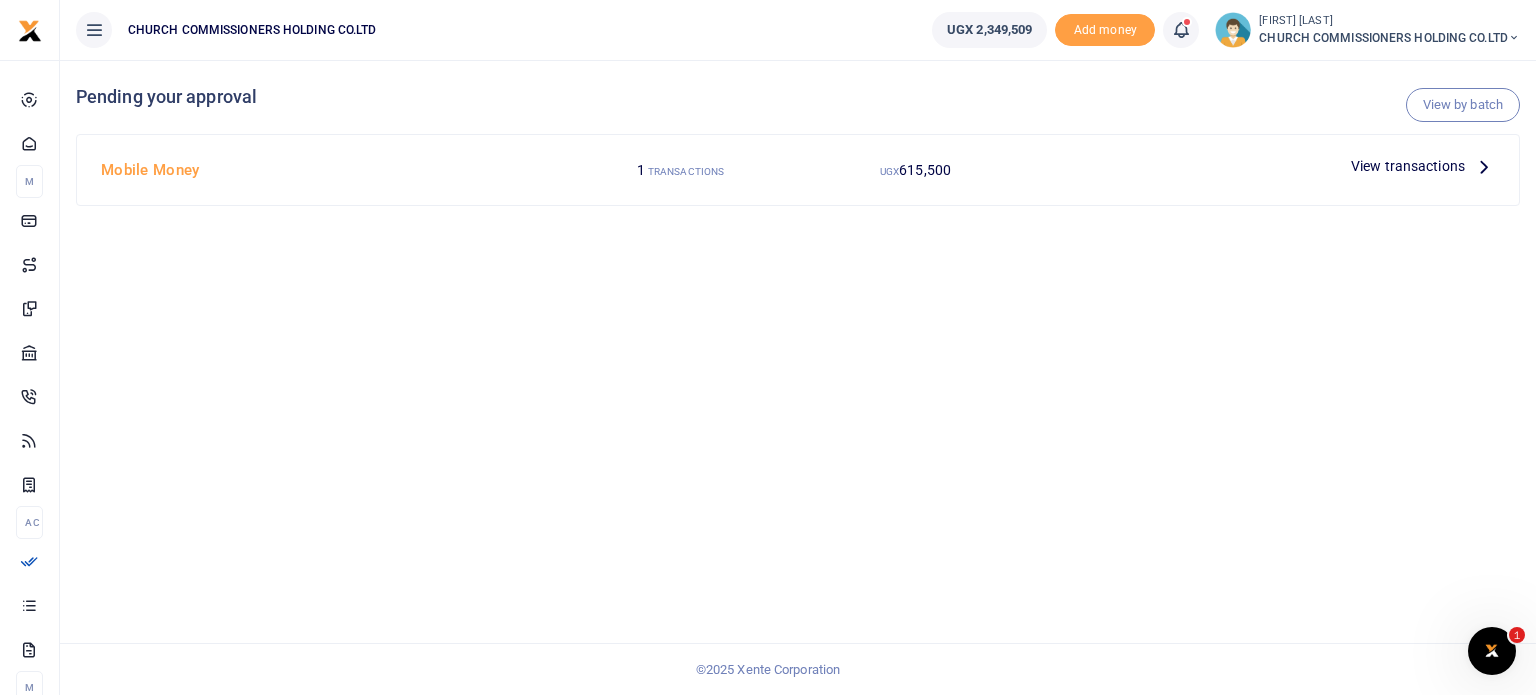 click on "View transactions" at bounding box center (1408, 166) 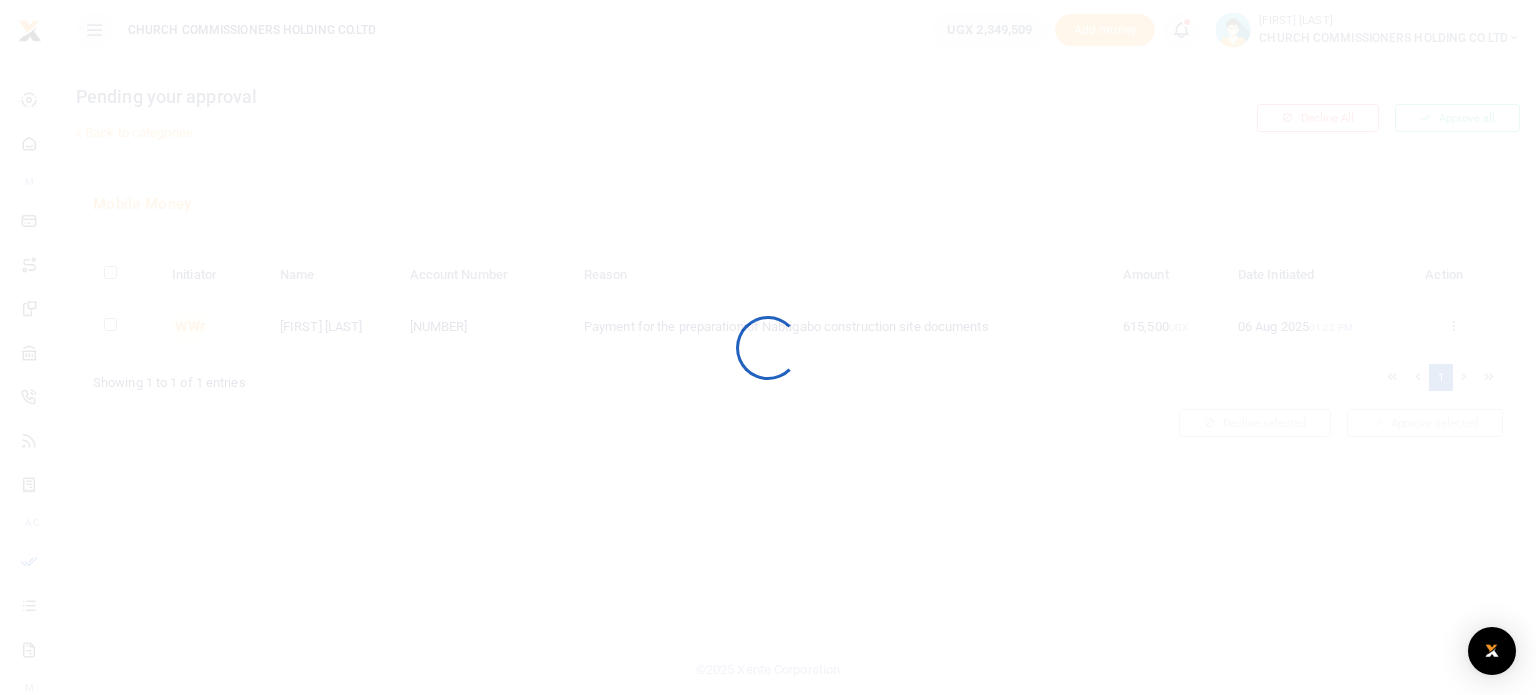 scroll, scrollTop: 0, scrollLeft: 0, axis: both 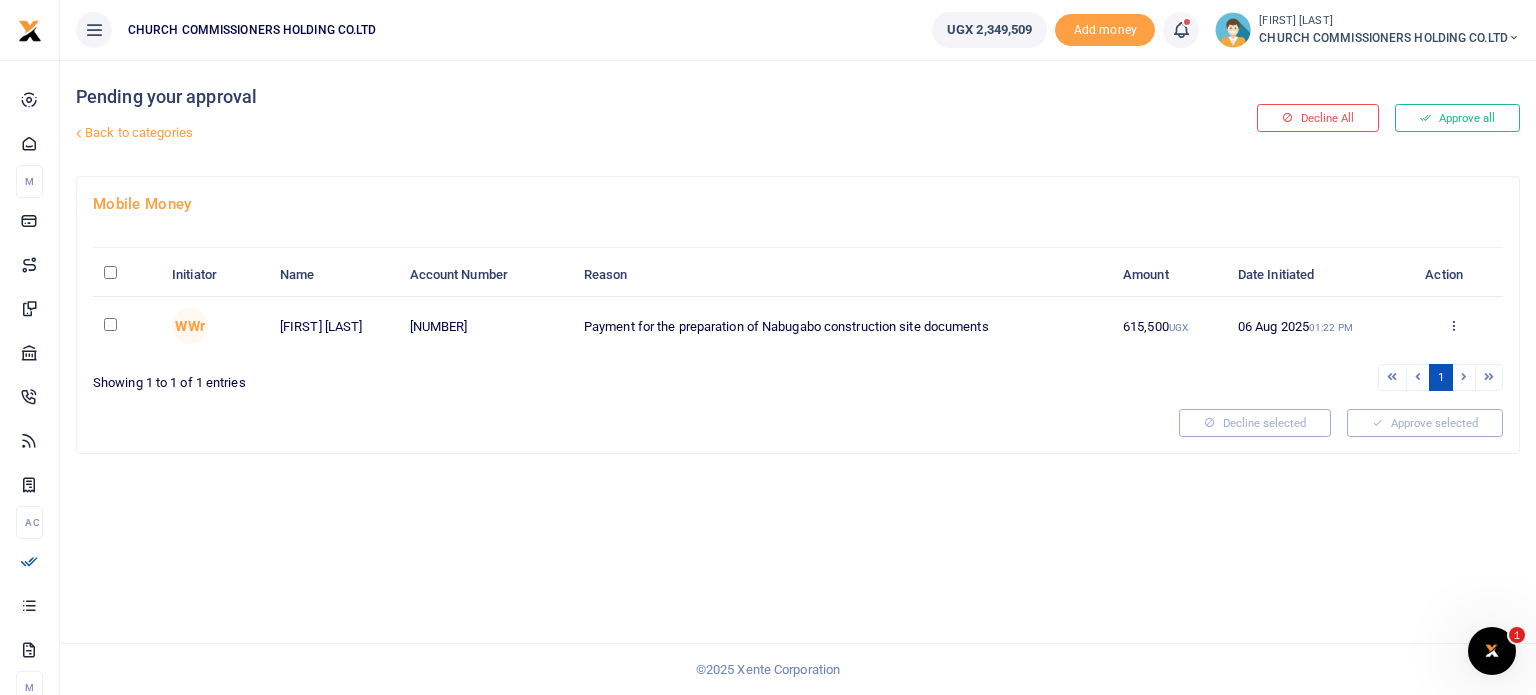 click at bounding box center [127, 275] 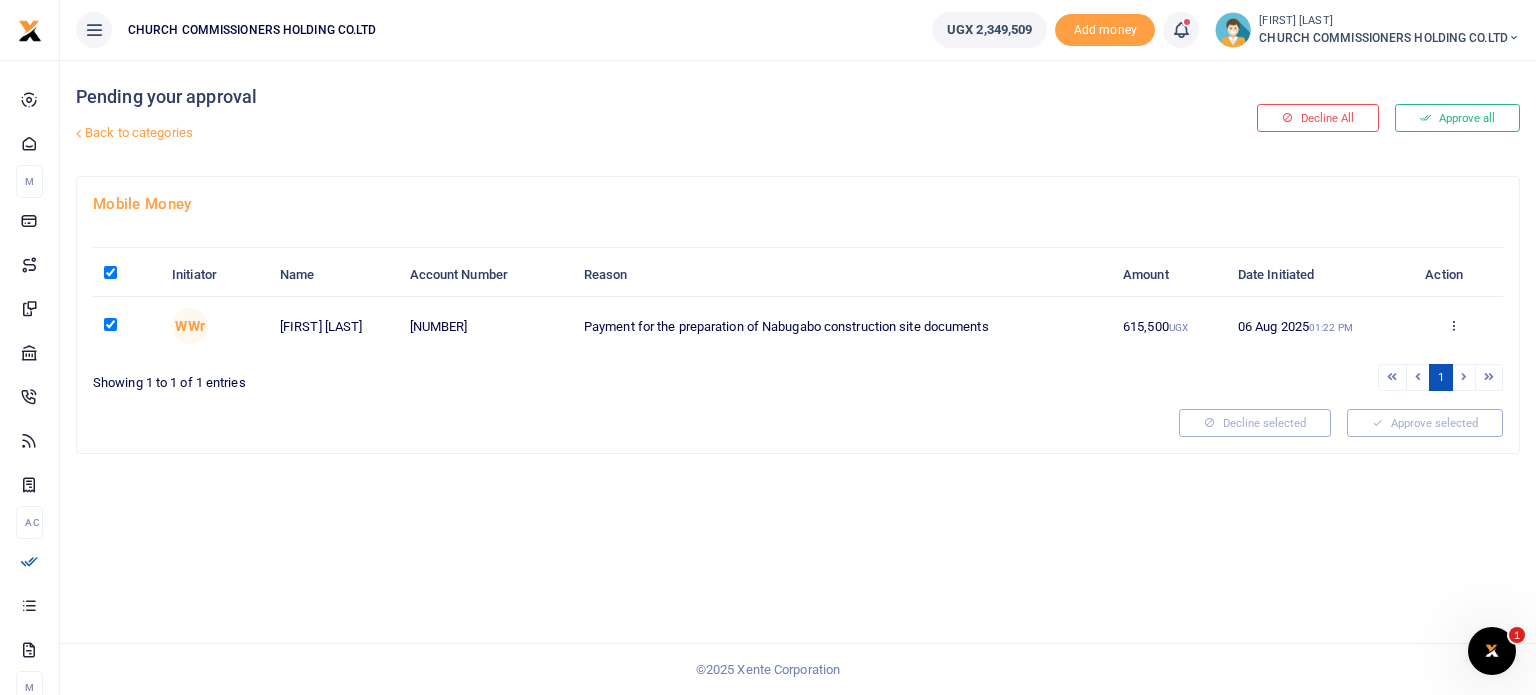 checkbox on "true" 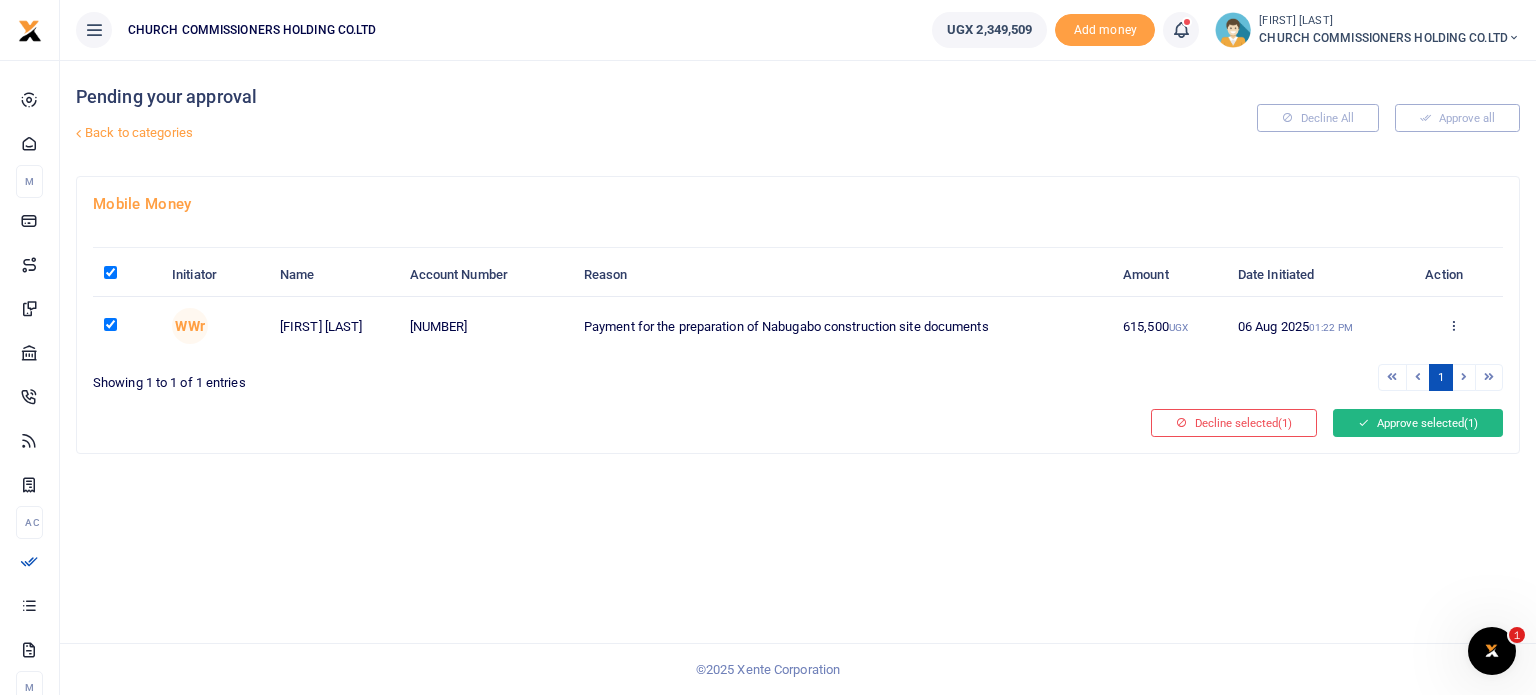 click on "Approve selected  (1)" at bounding box center [1418, 423] 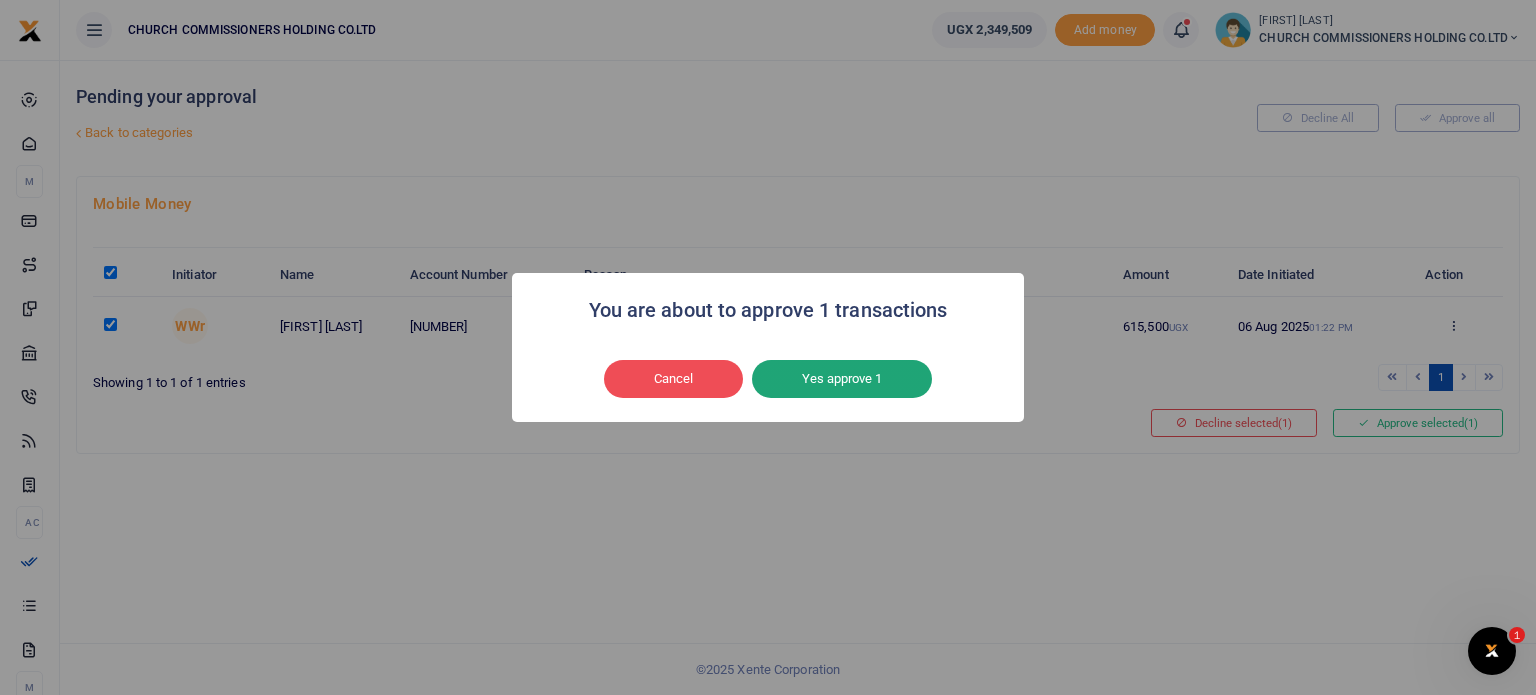 click on "Yes approve 1" at bounding box center [842, 379] 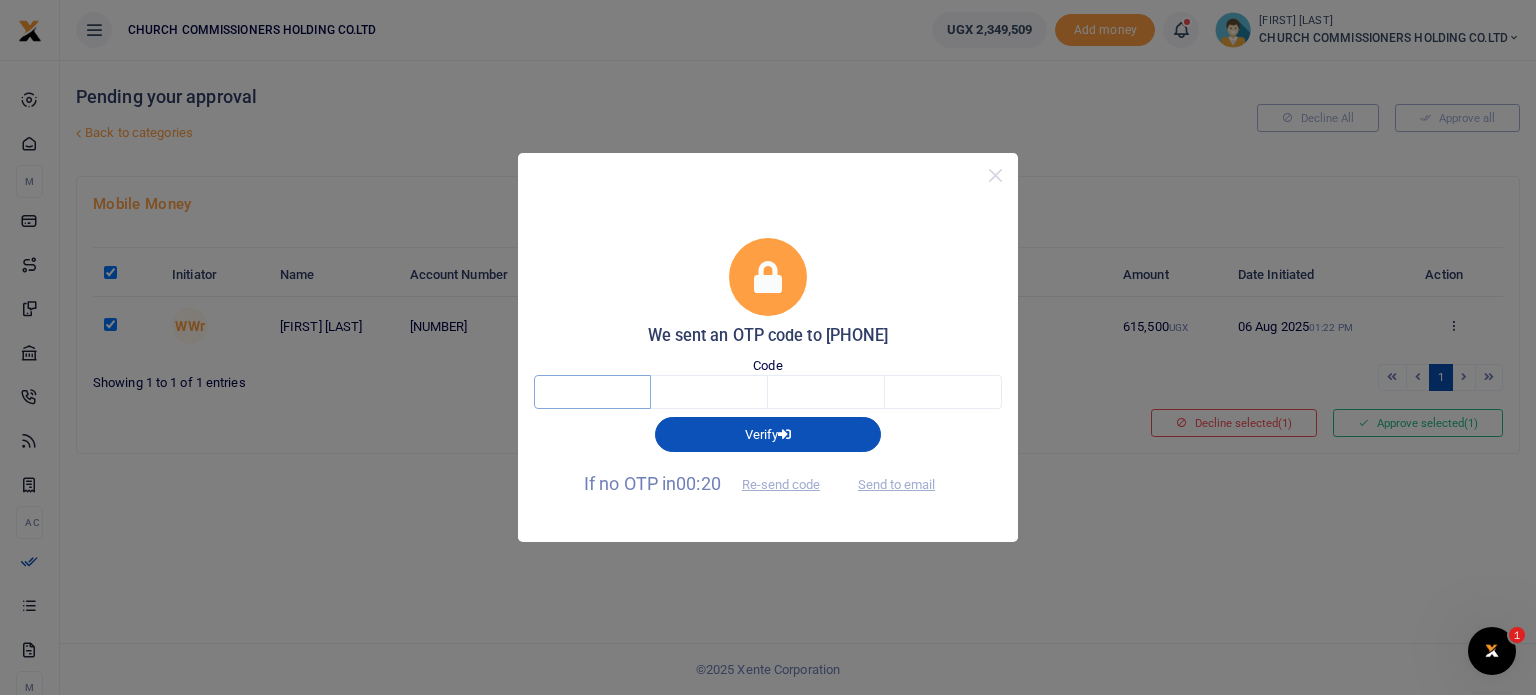 click at bounding box center (592, 392) 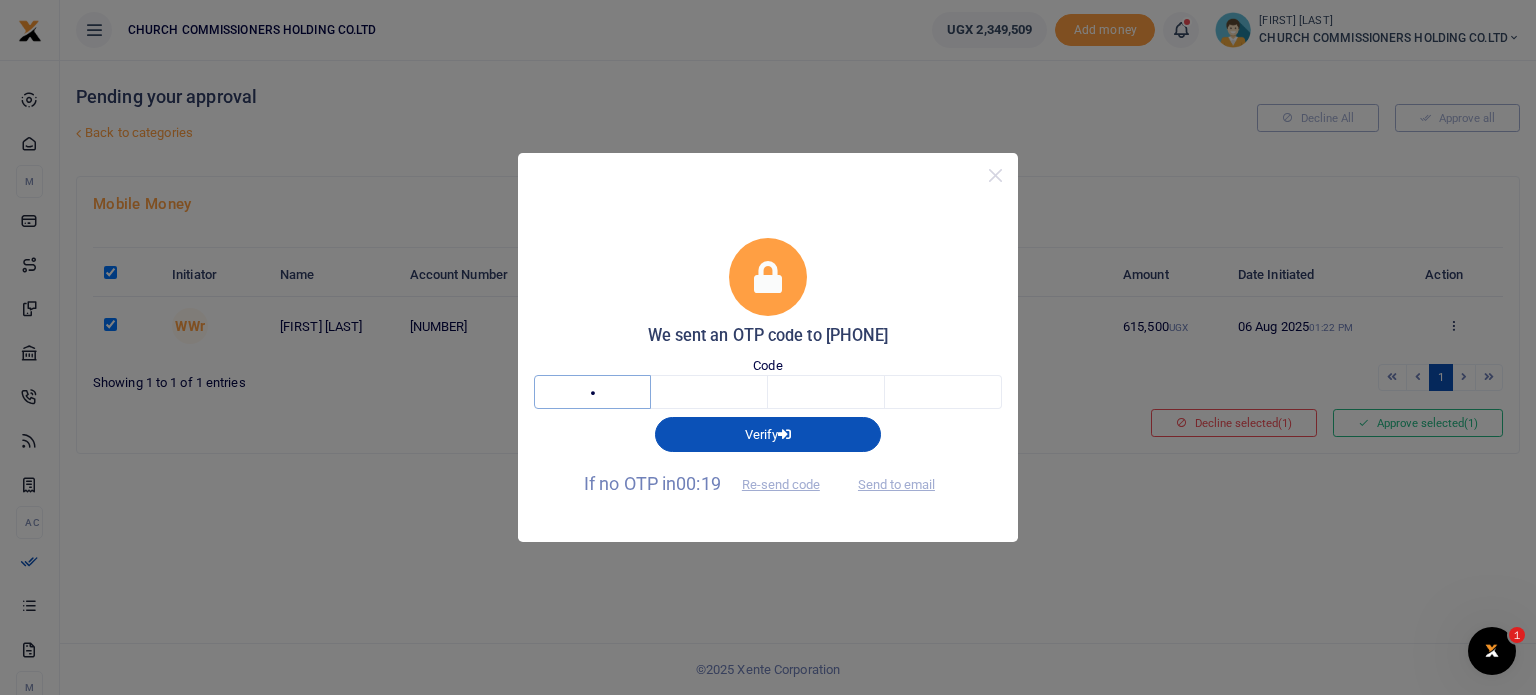 type on "5" 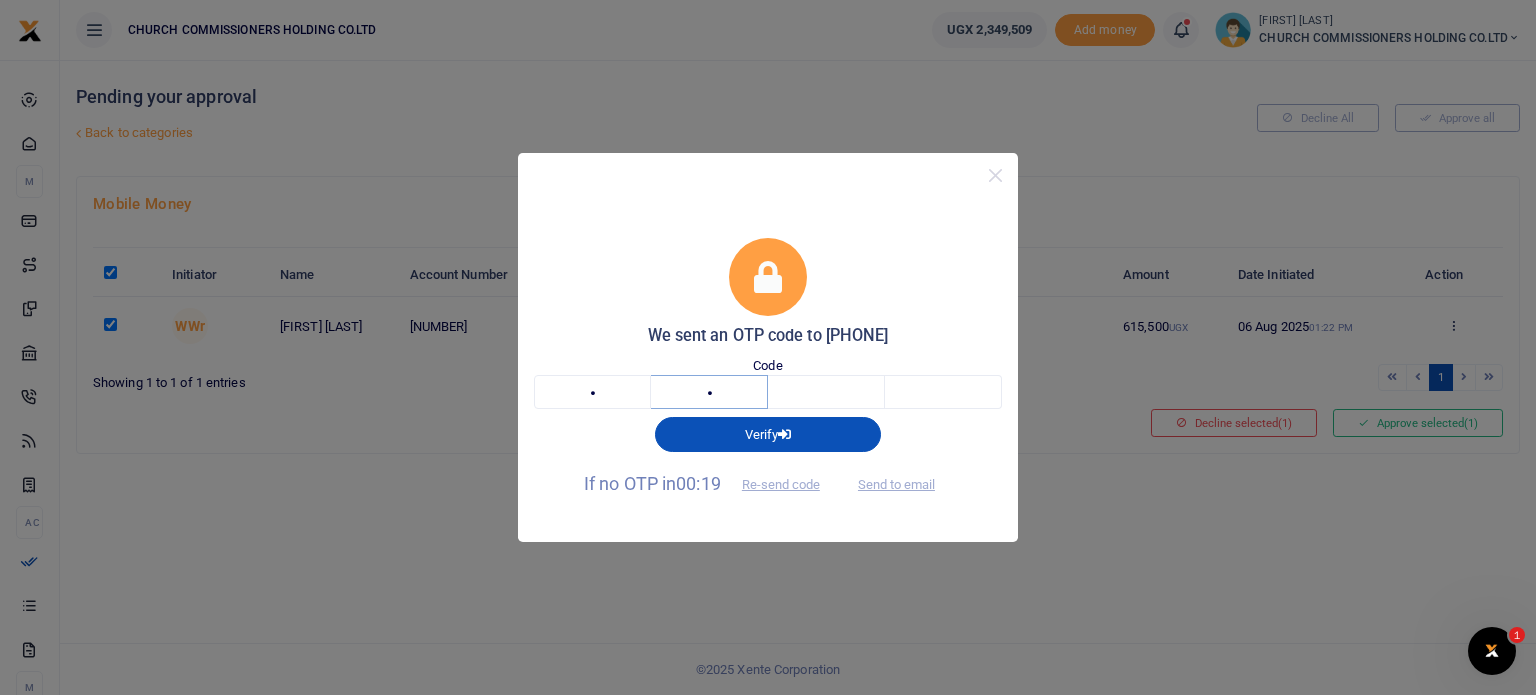 type on "7" 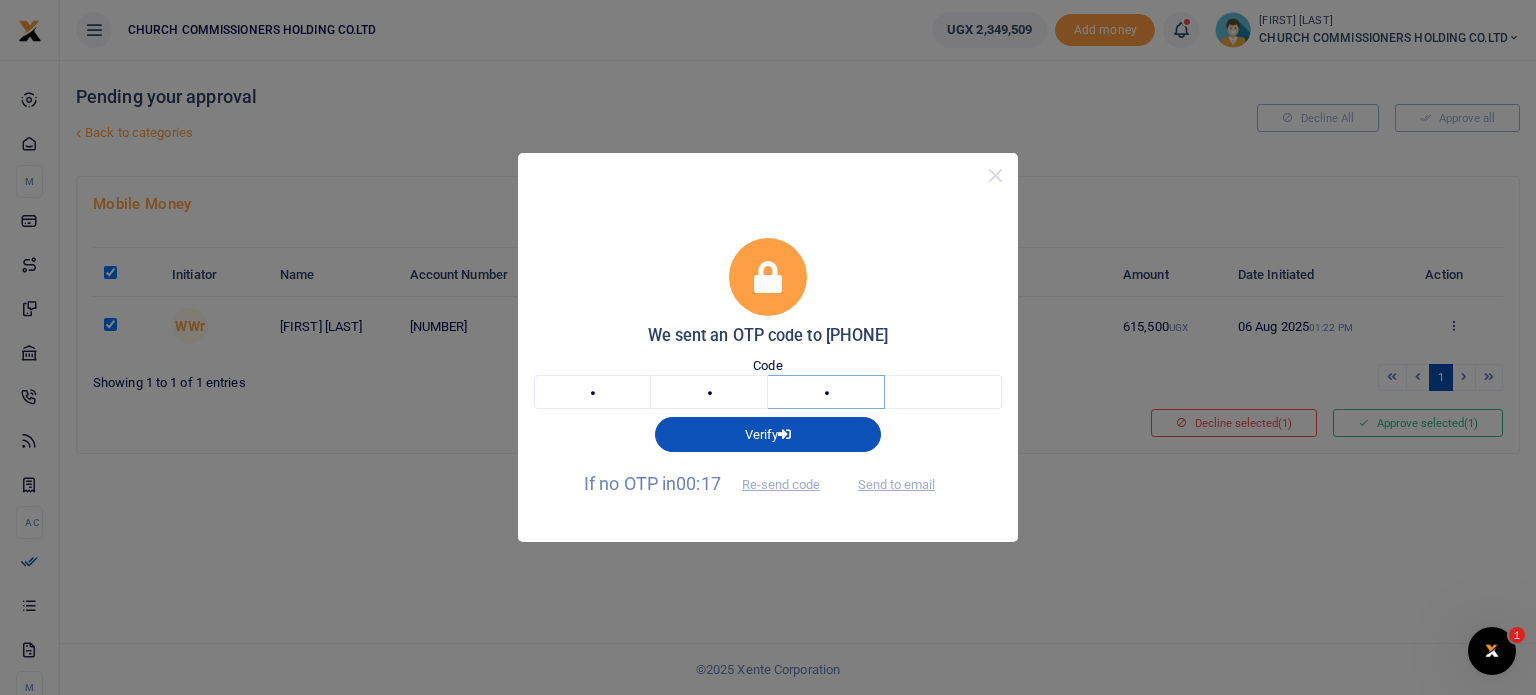 type on "0" 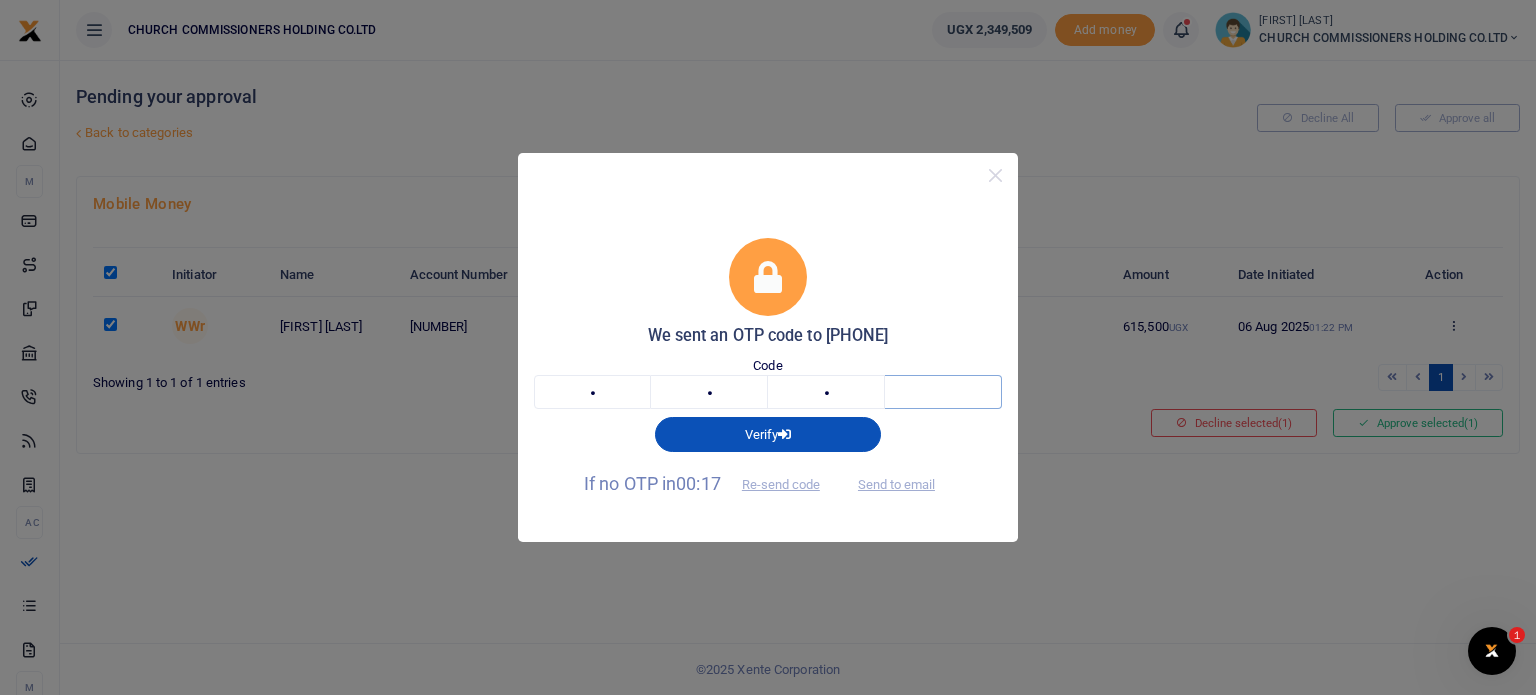 type on "0" 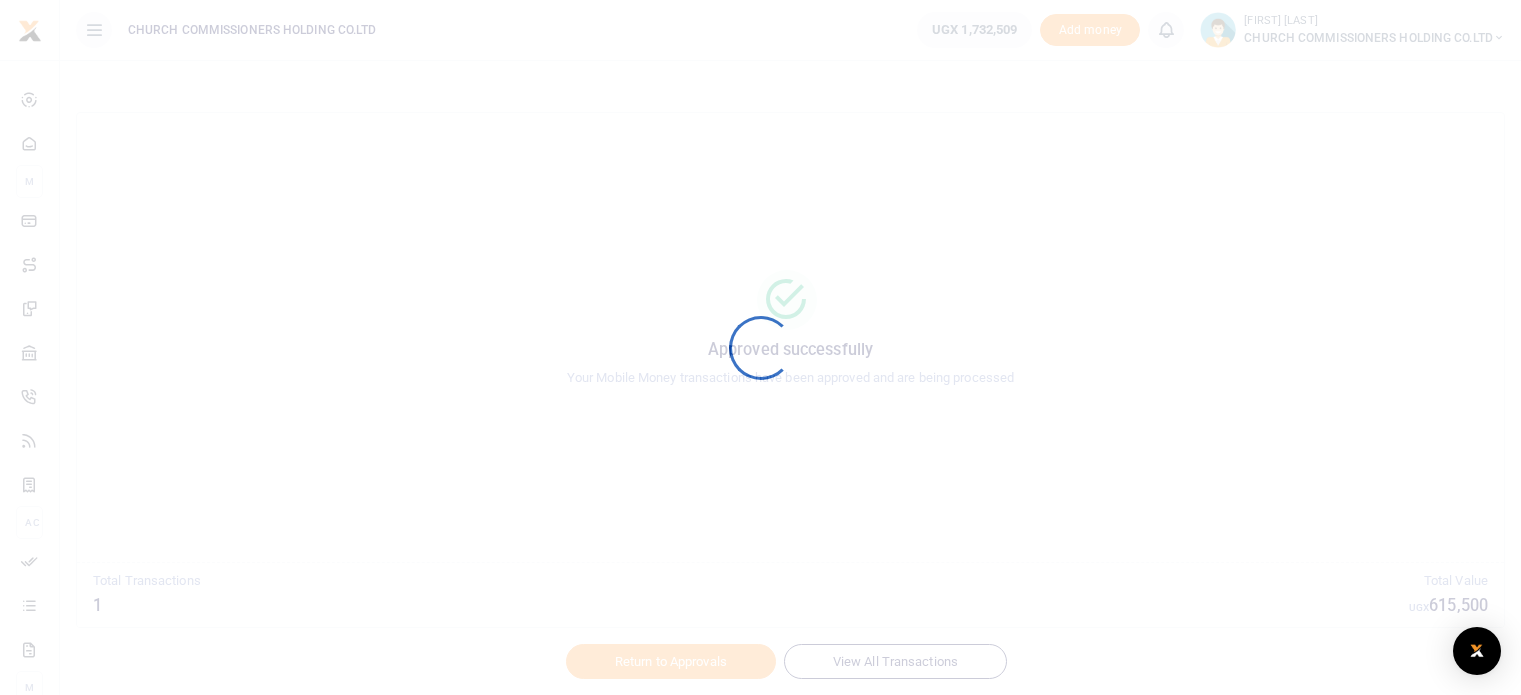 scroll, scrollTop: 0, scrollLeft: 0, axis: both 